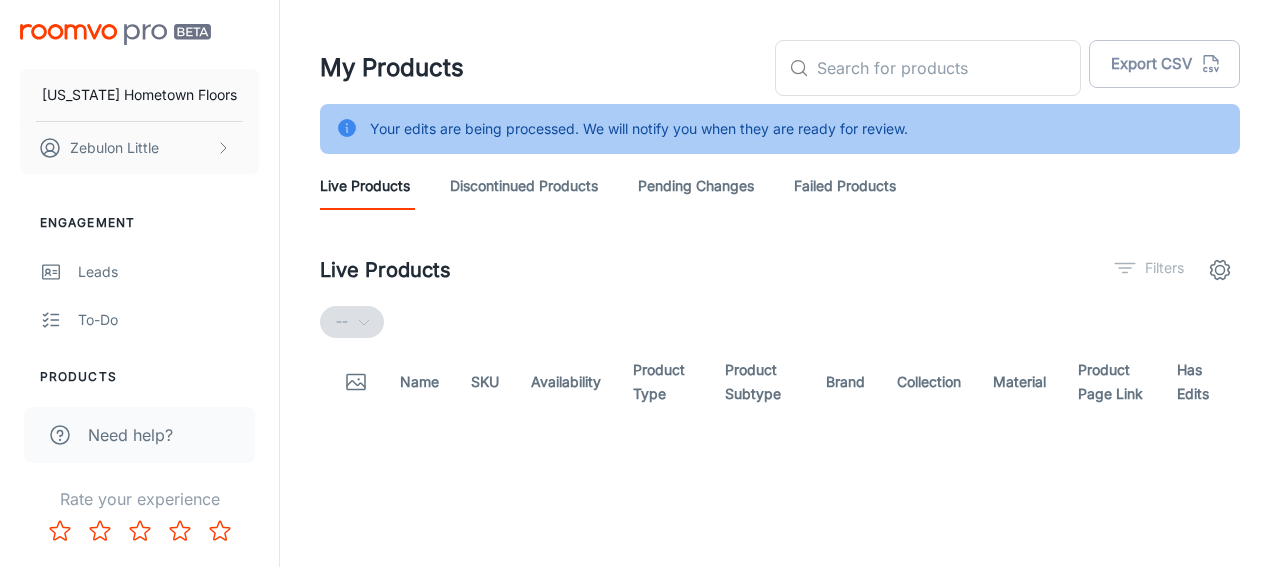 scroll, scrollTop: 0, scrollLeft: 0, axis: both 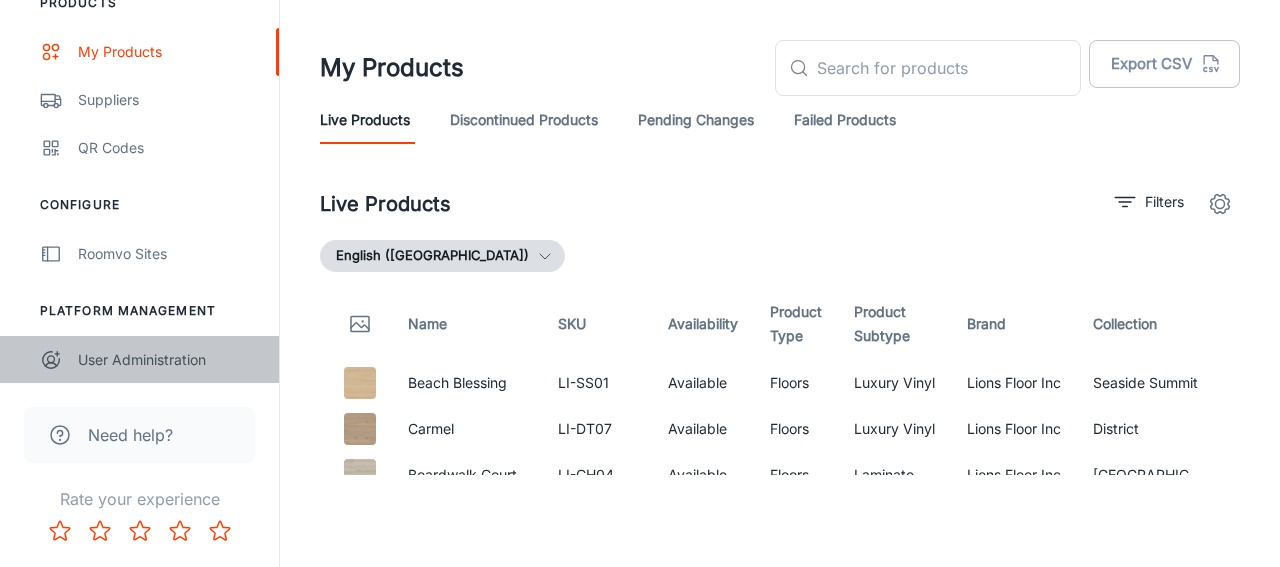click on "User Administration" at bounding box center [168, 360] 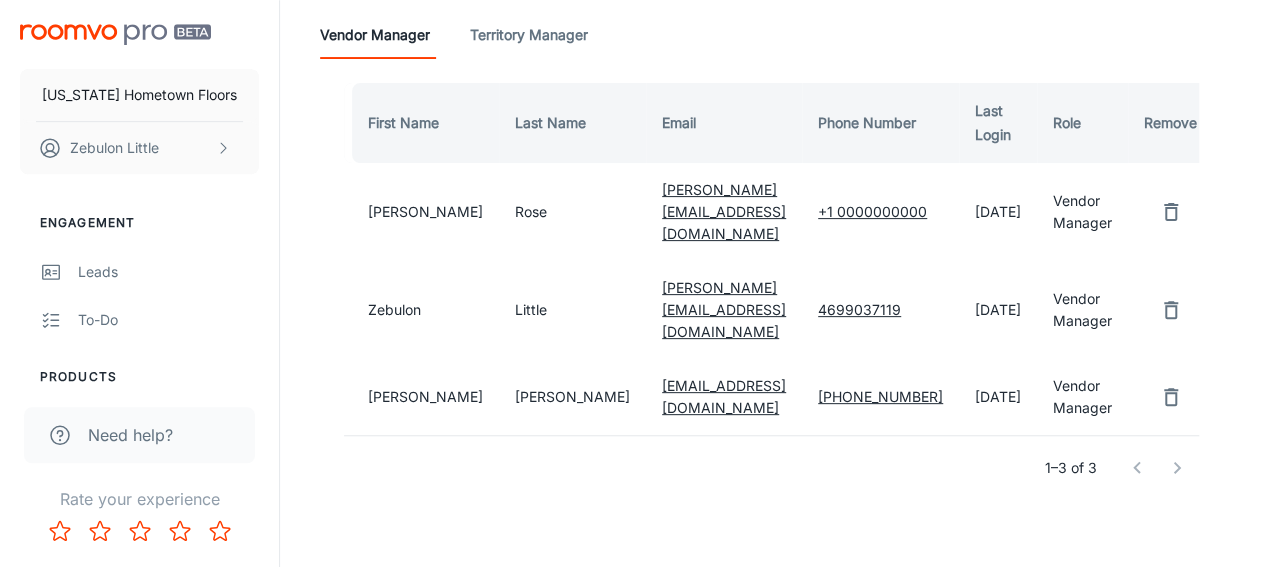 scroll, scrollTop: 208, scrollLeft: 0, axis: vertical 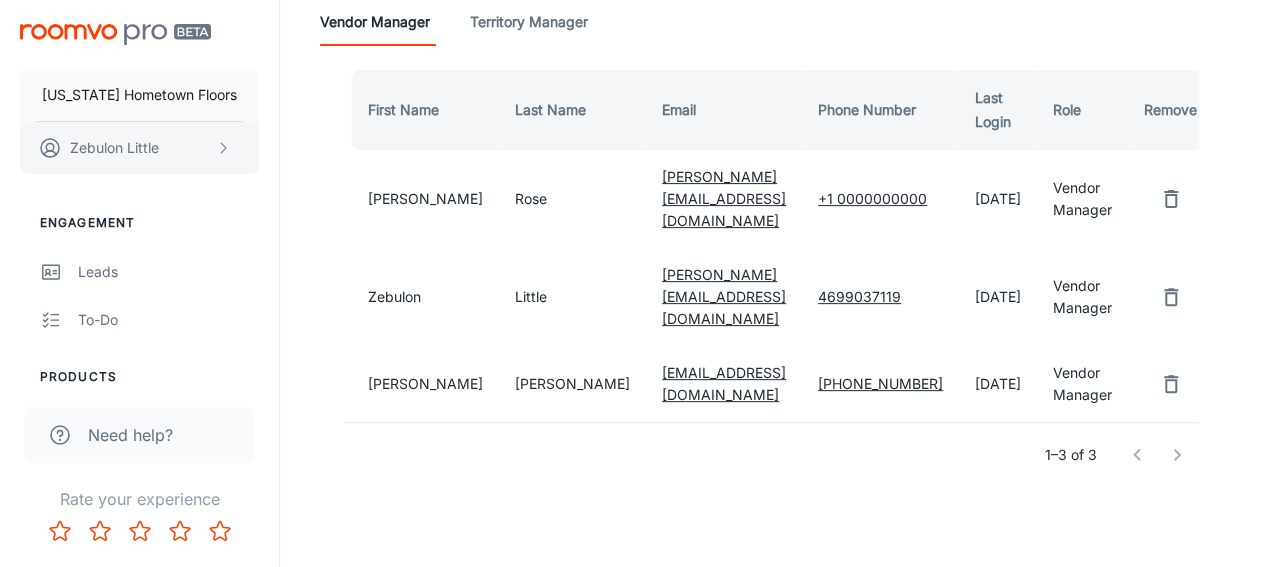 click on "Zebulon   Little" at bounding box center (114, 148) 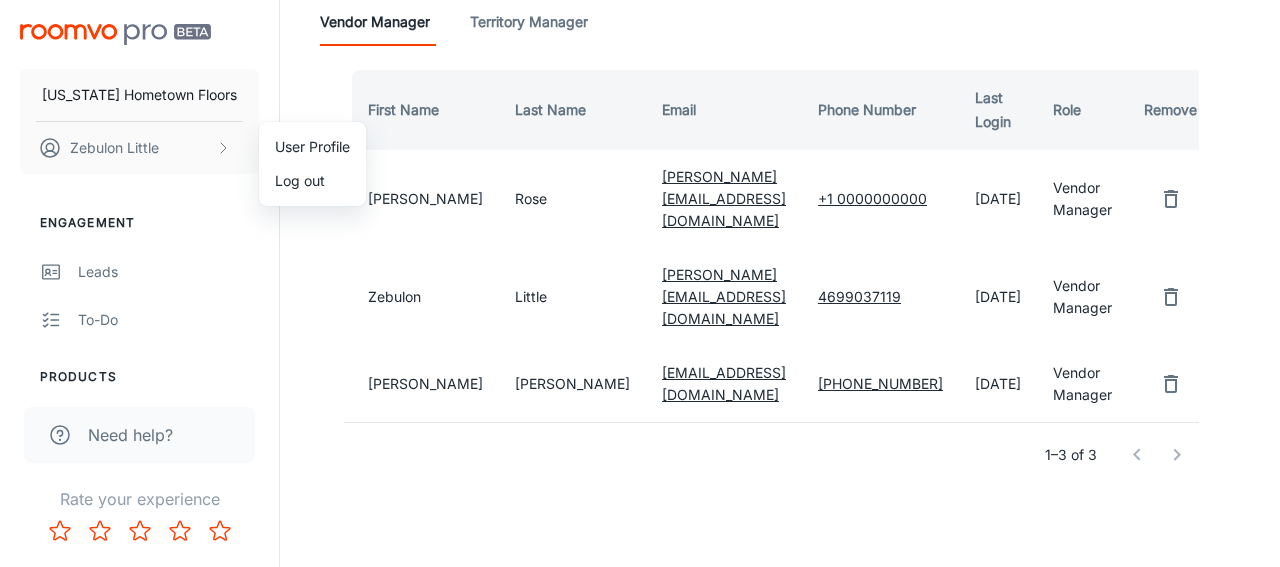 click on "User Profile" at bounding box center [312, 147] 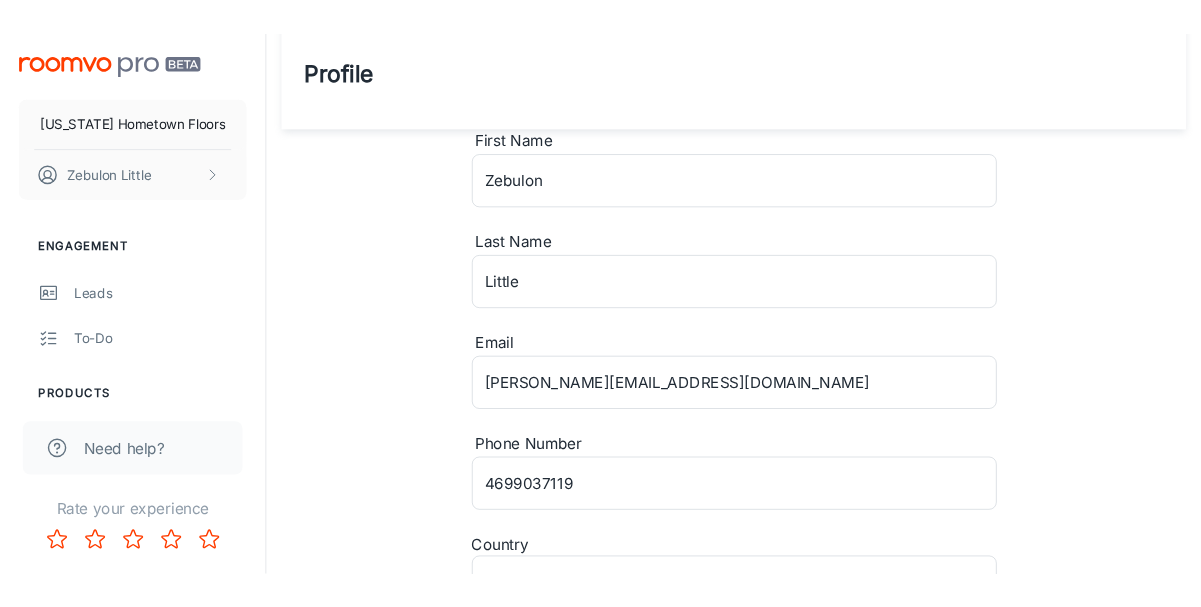 scroll, scrollTop: 0, scrollLeft: 0, axis: both 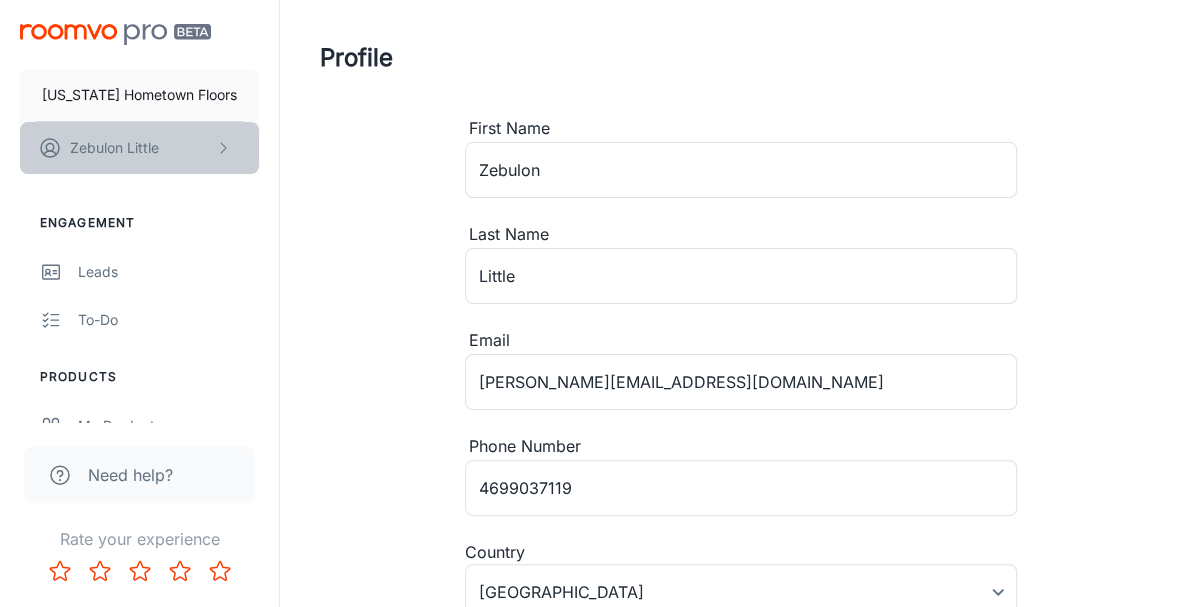 click 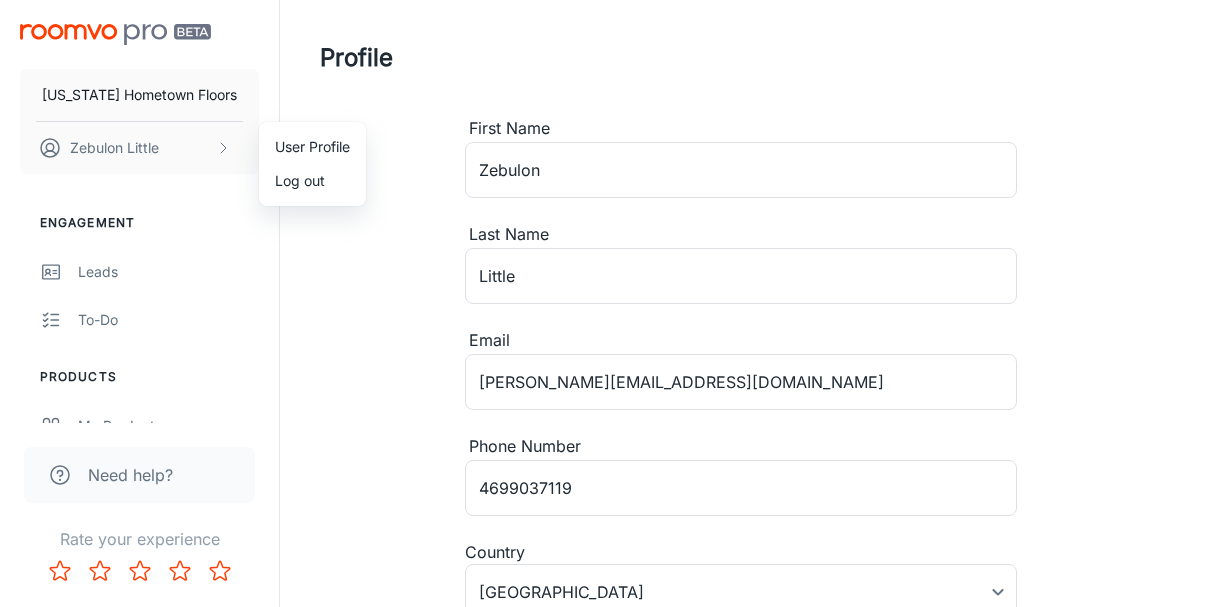 click at bounding box center [609, 303] 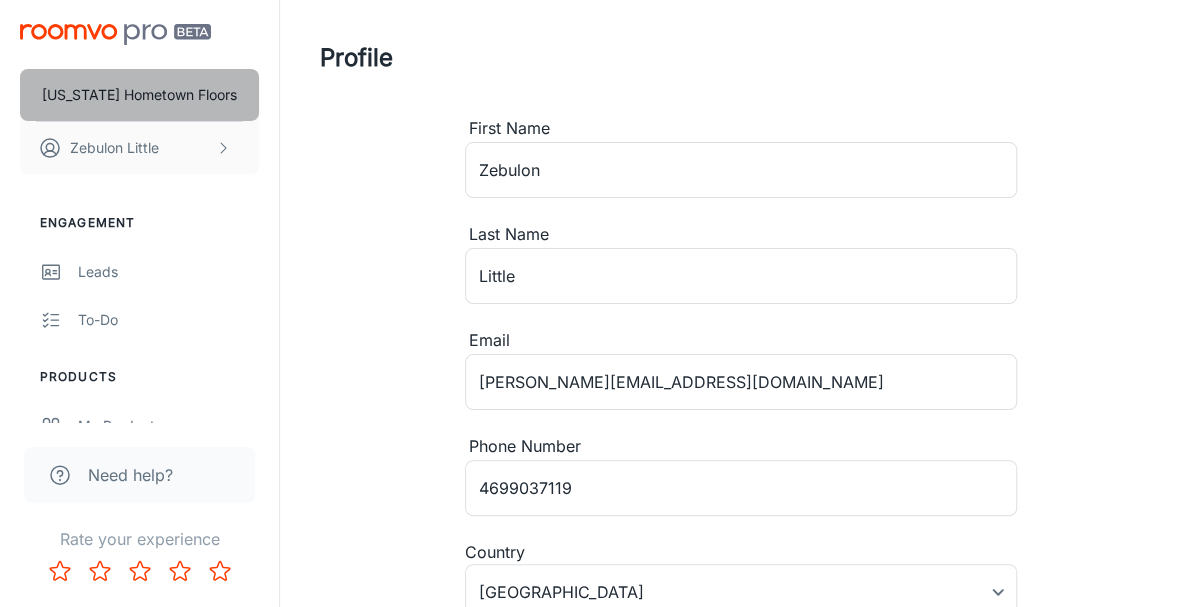 click on "[US_STATE] Hometown Floors" at bounding box center [139, 95] 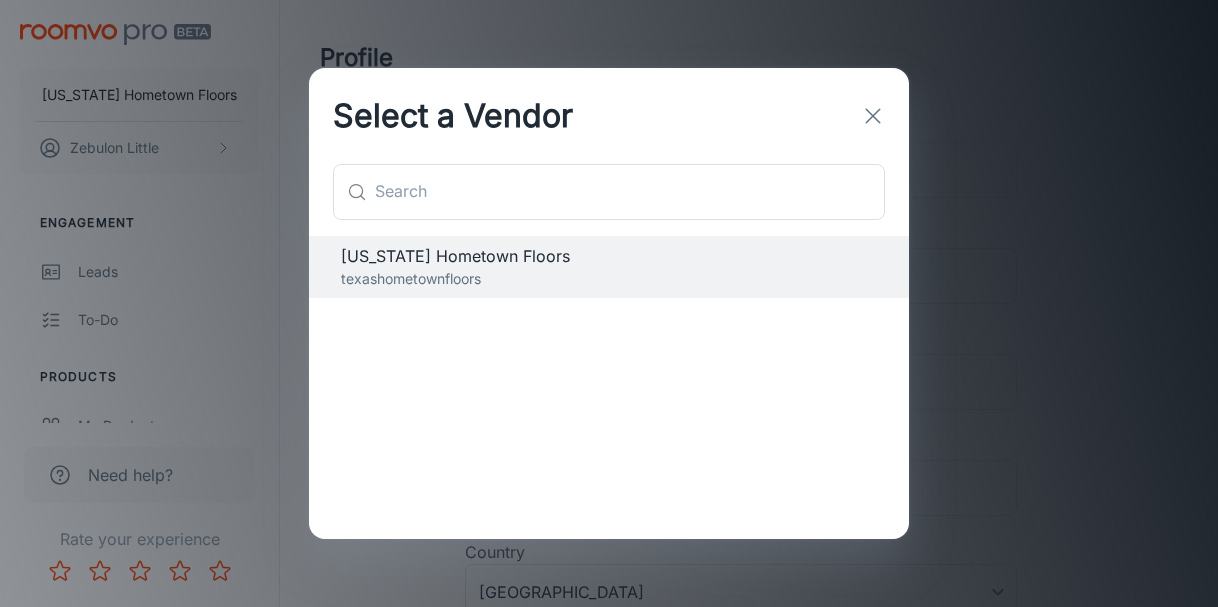 click 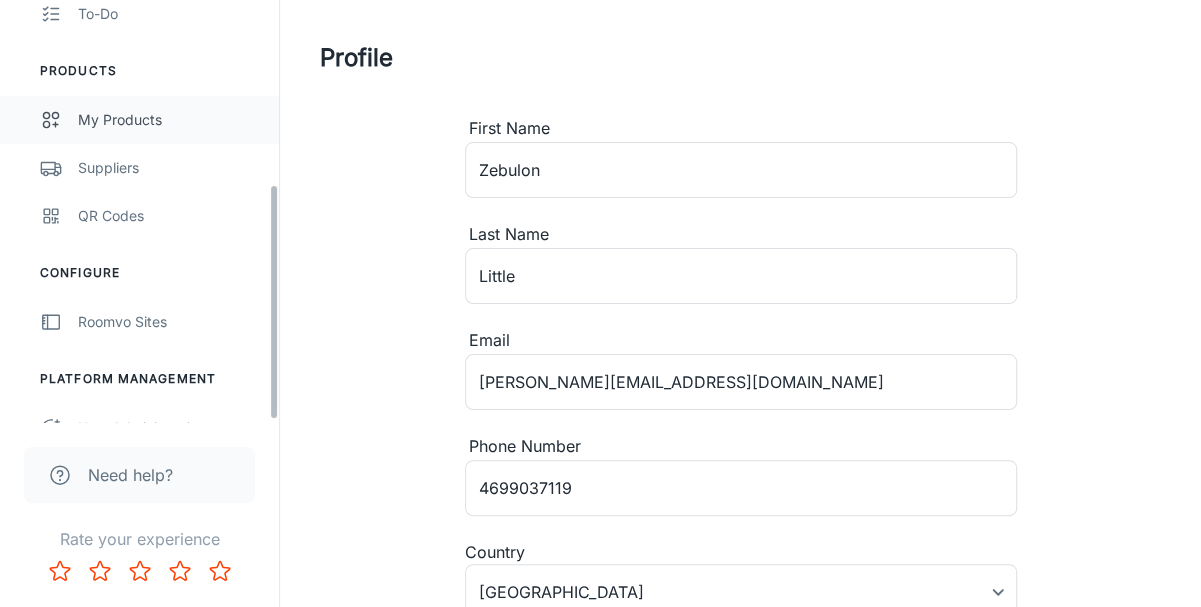 scroll, scrollTop: 334, scrollLeft: 0, axis: vertical 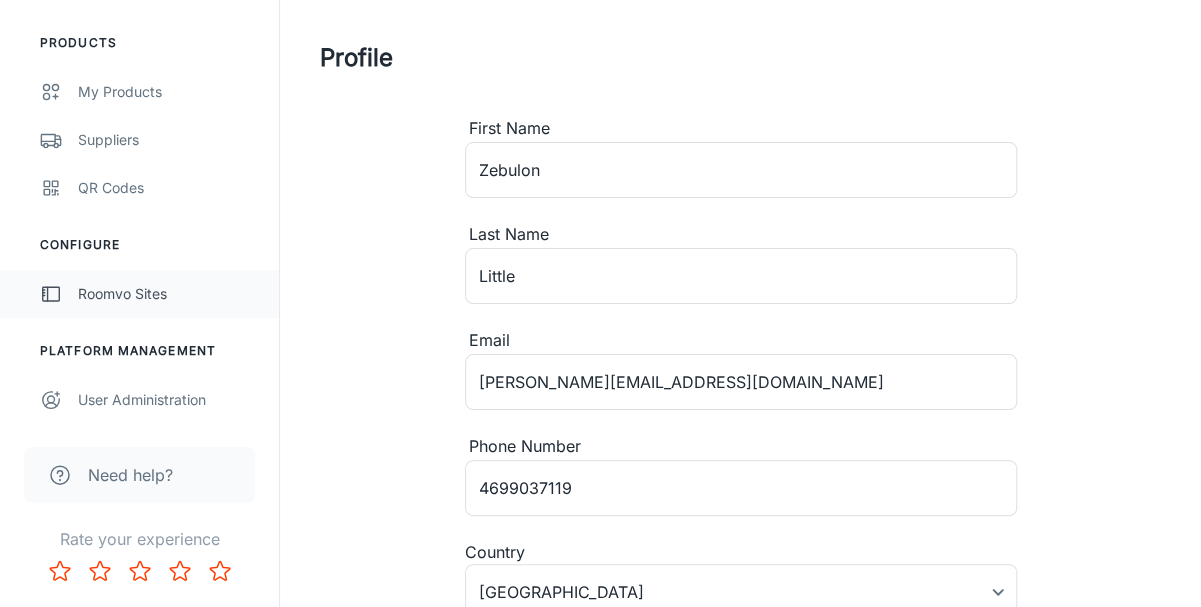 click on "Roomvo Sites" at bounding box center (168, 294) 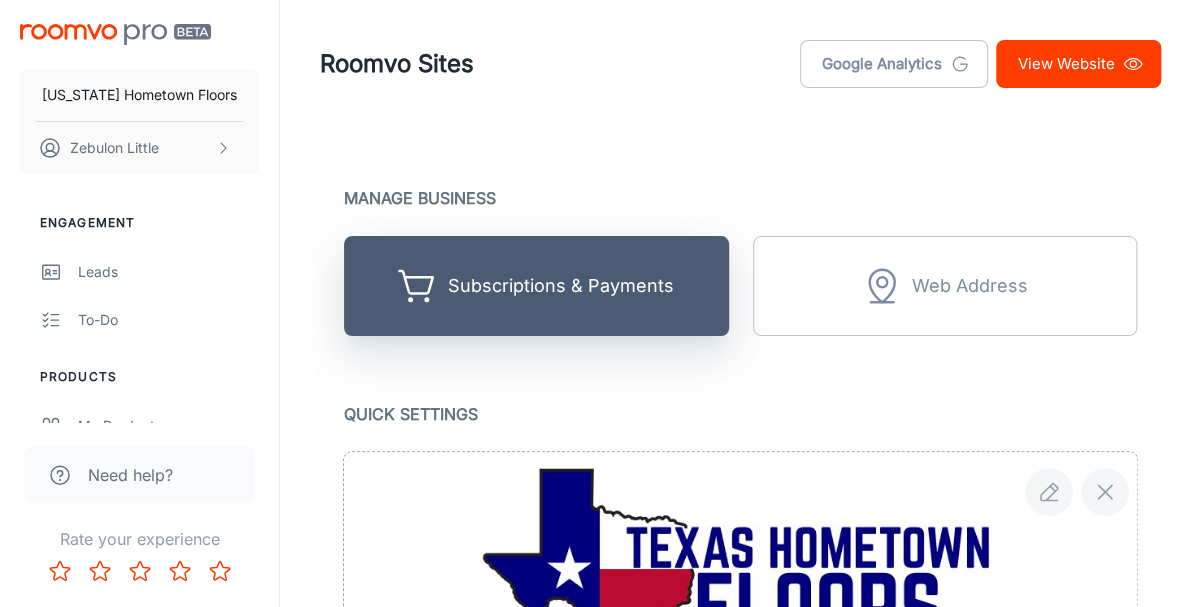click on "Subscriptions & Payments" at bounding box center [561, 286] 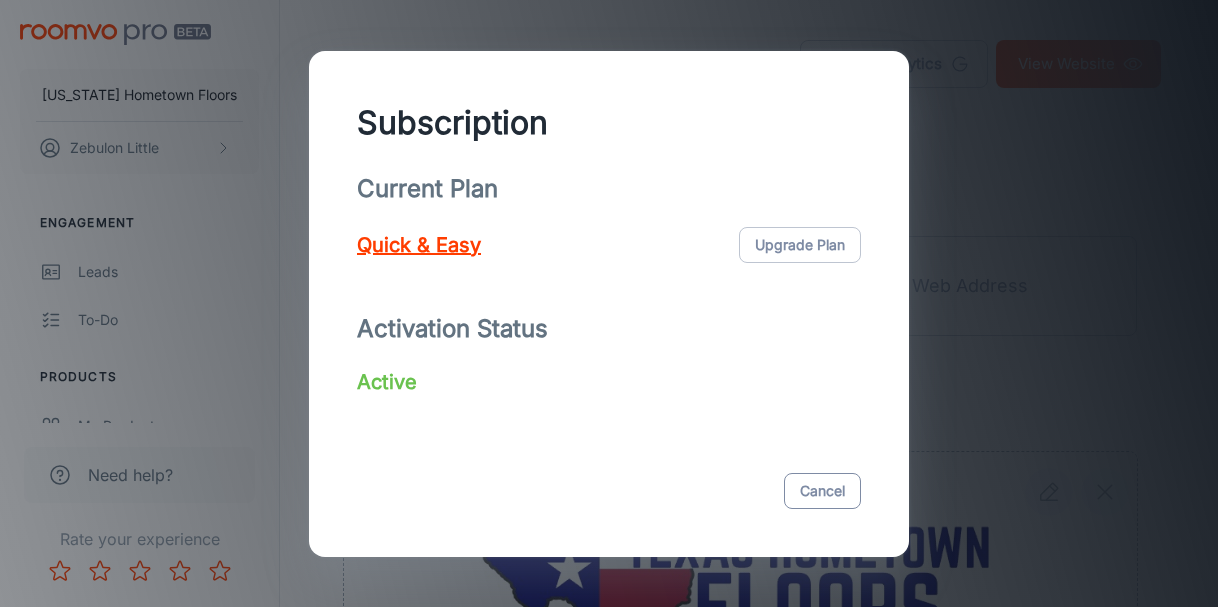 click on "Cancel" at bounding box center (822, 491) 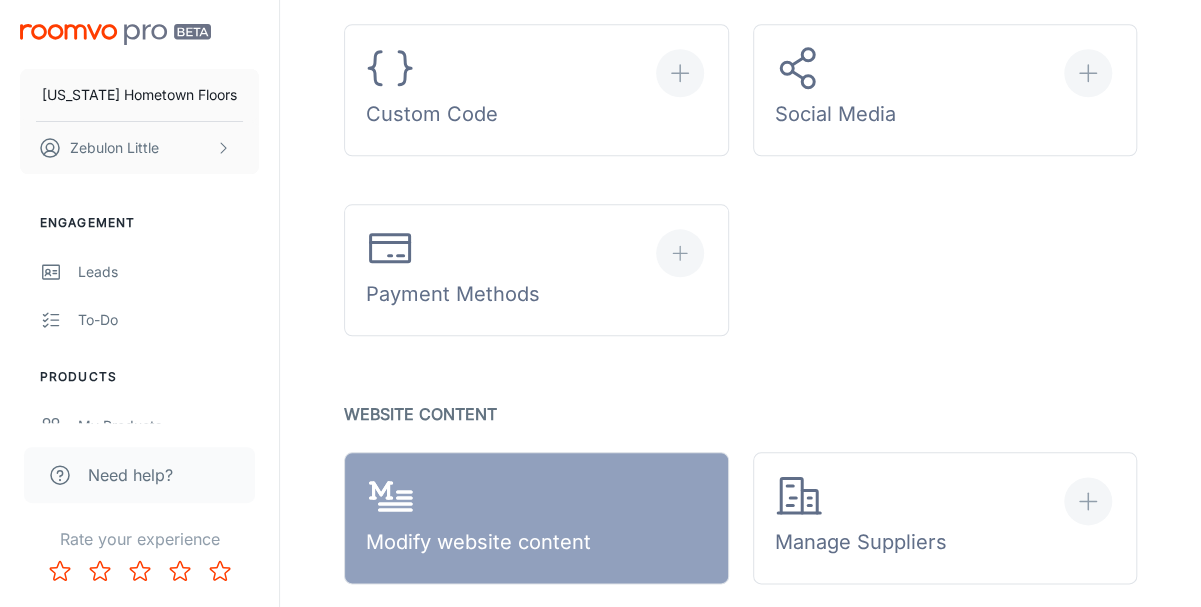 scroll, scrollTop: 936, scrollLeft: 0, axis: vertical 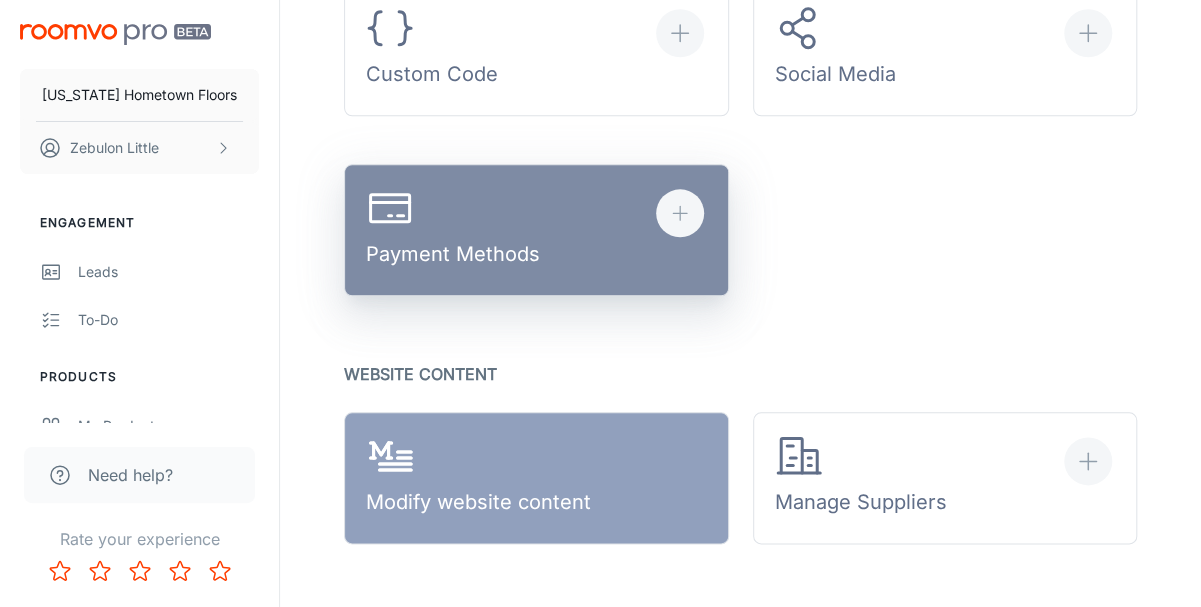 click on "Payment Methods" at bounding box center [536, 230] 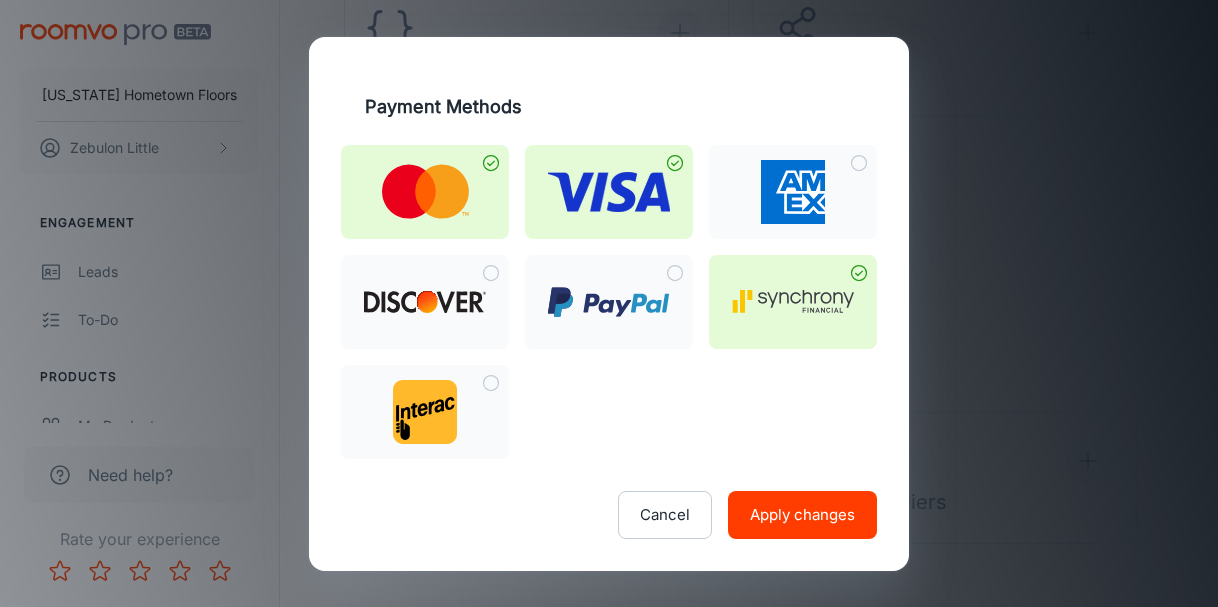 click at bounding box center (425, 191) 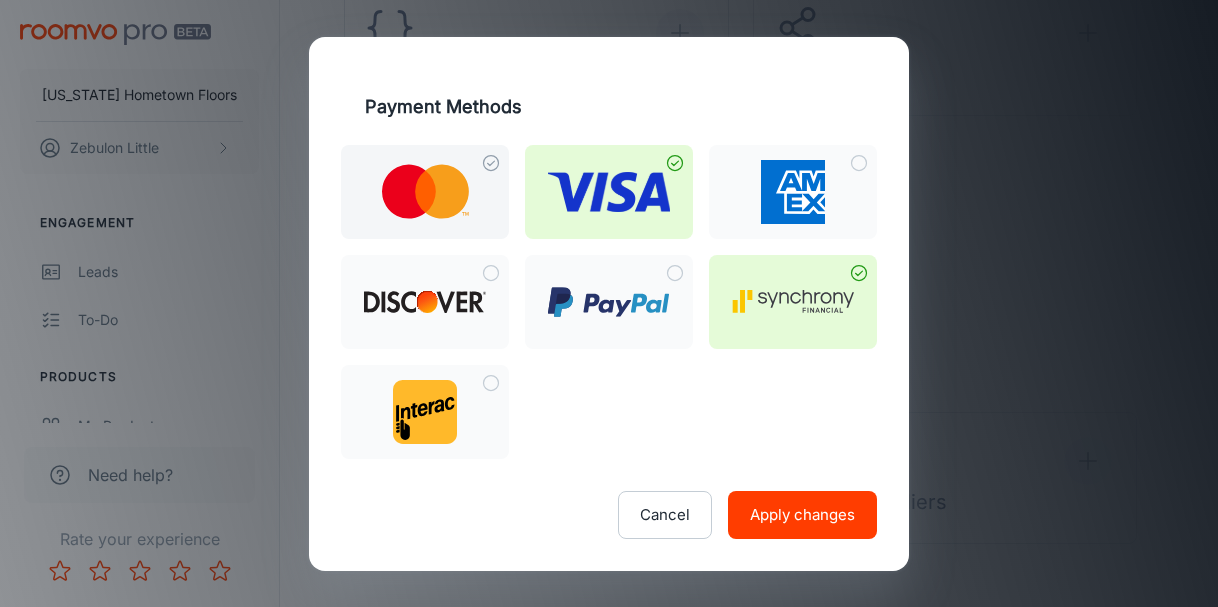 click at bounding box center [425, 191] 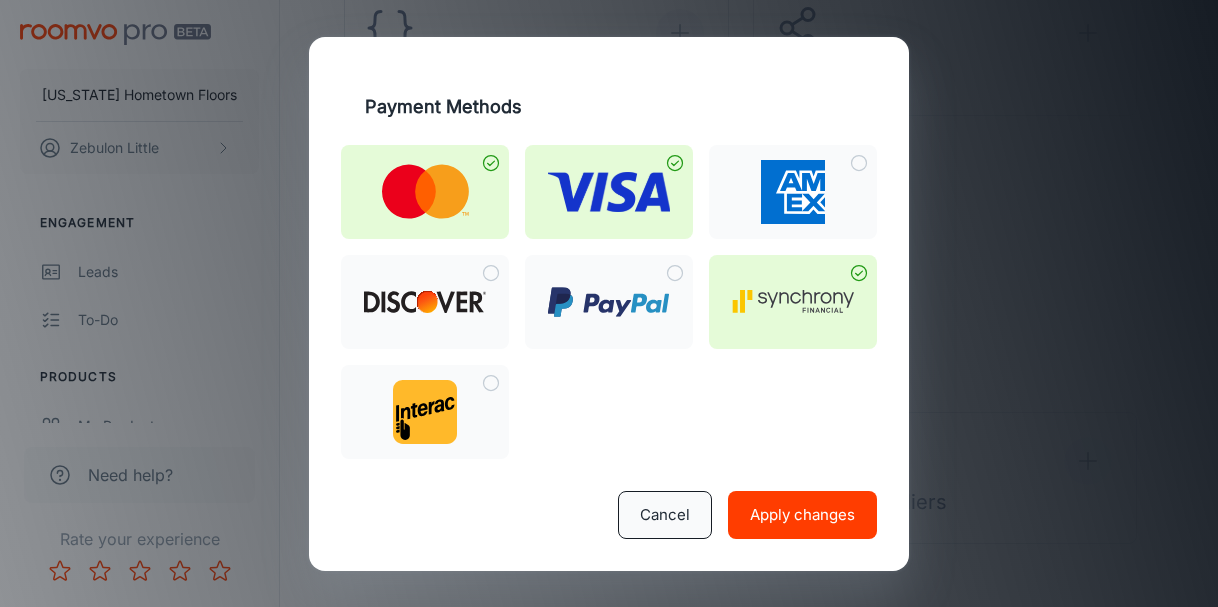 click on "Cancel" at bounding box center [665, 515] 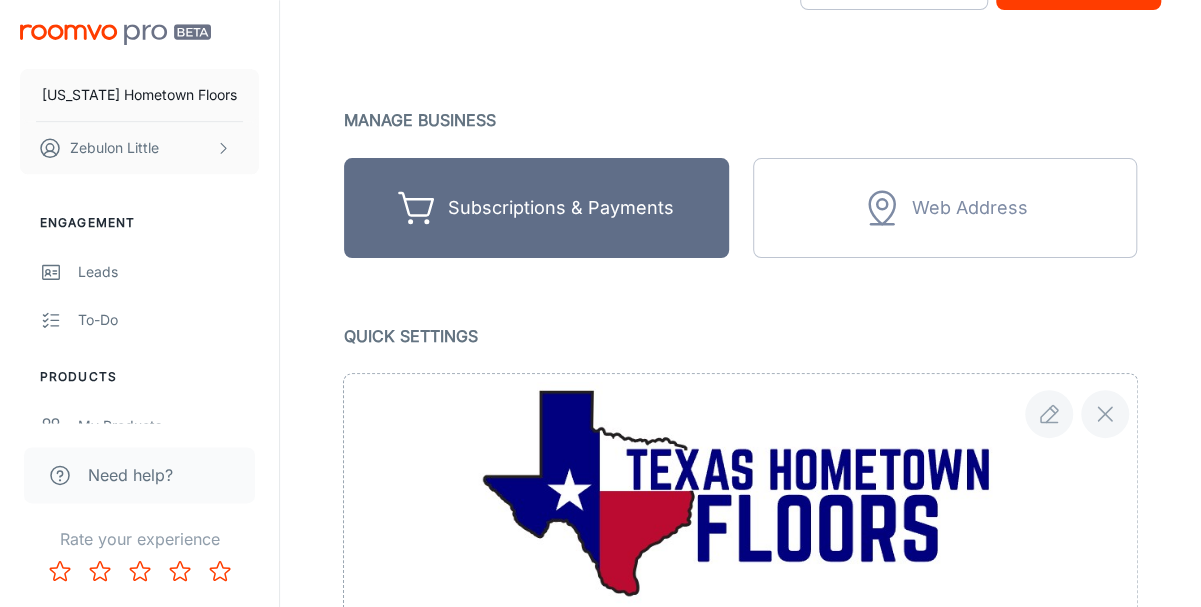 scroll, scrollTop: 0, scrollLeft: 0, axis: both 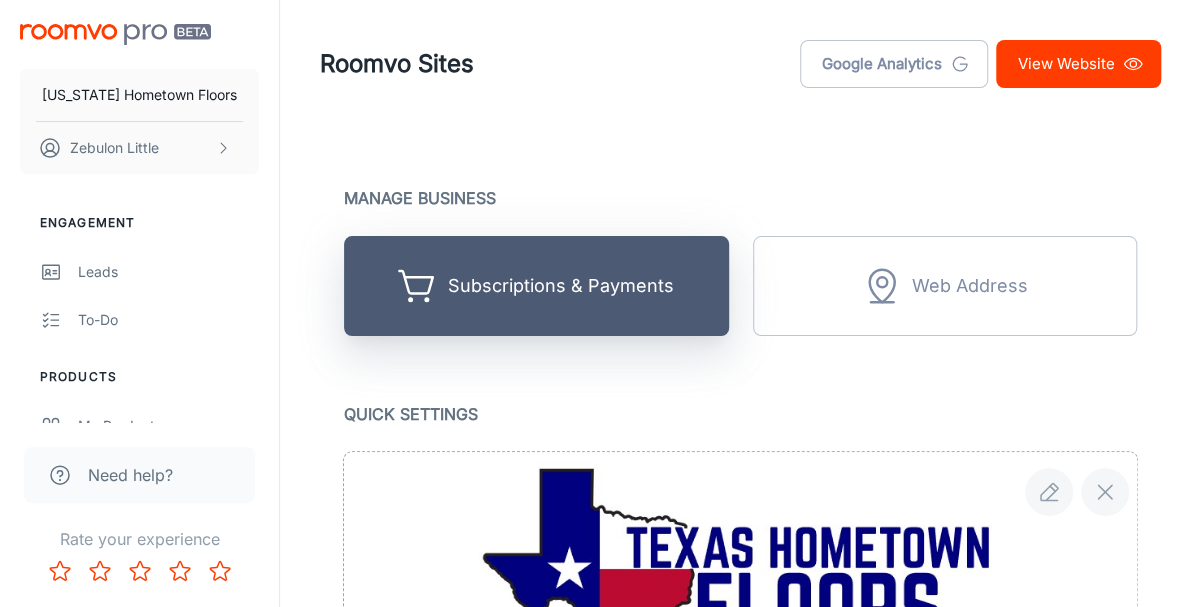 click on "Subscriptions & Payments" at bounding box center [536, 286] 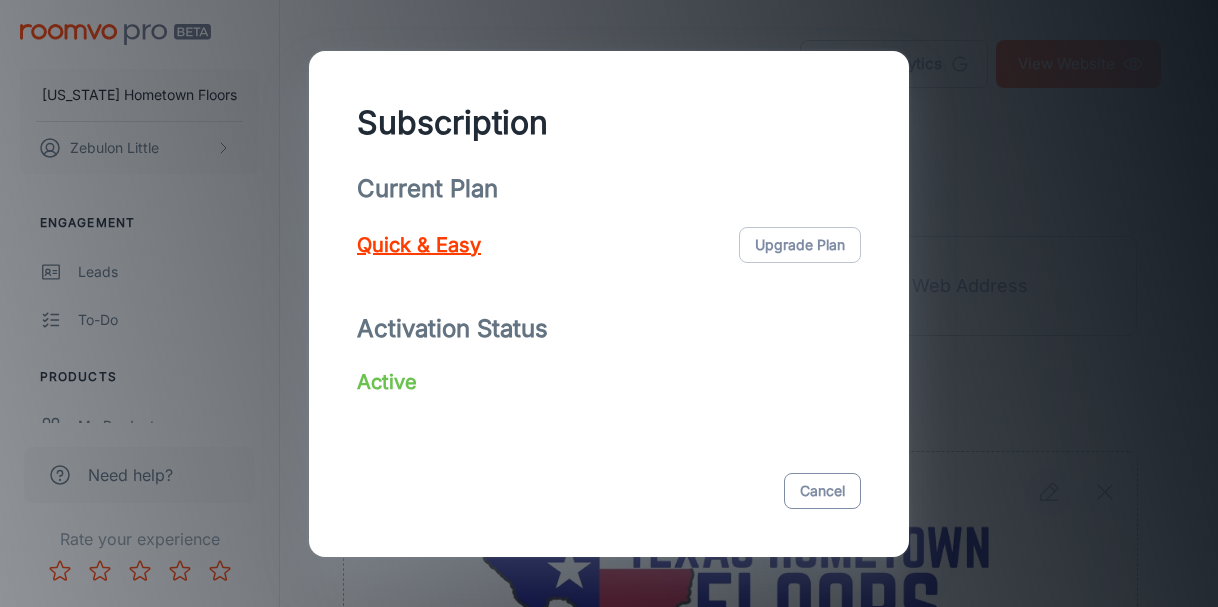 drag, startPoint x: 815, startPoint y: 480, endPoint x: 802, endPoint y: 438, distance: 43.965897 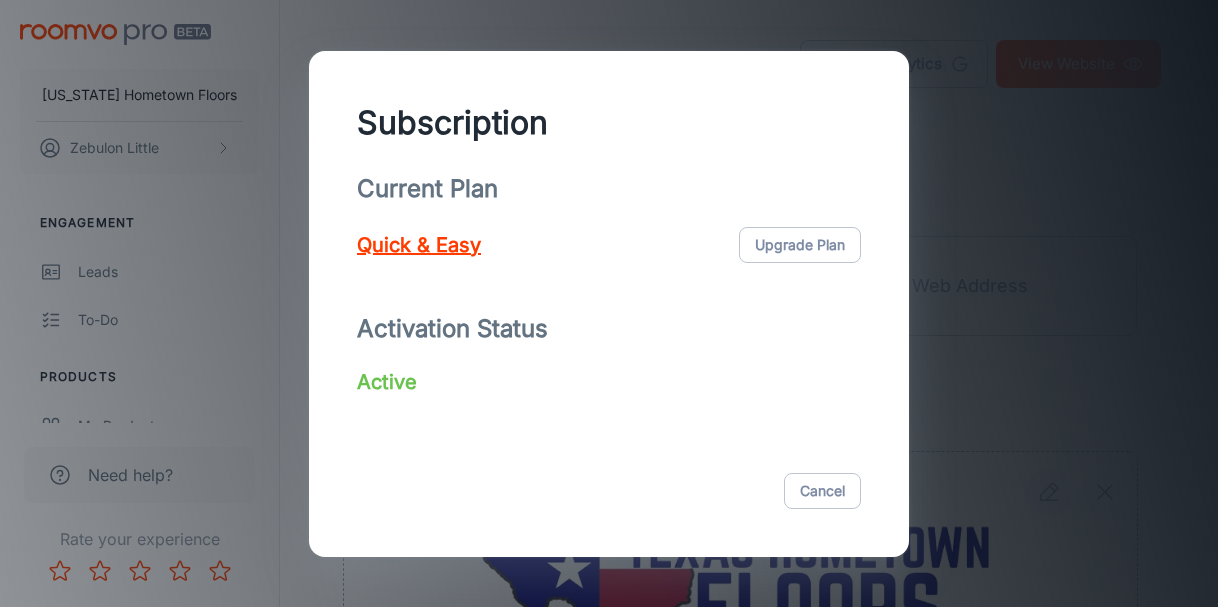 click on "Cancel" at bounding box center [822, 491] 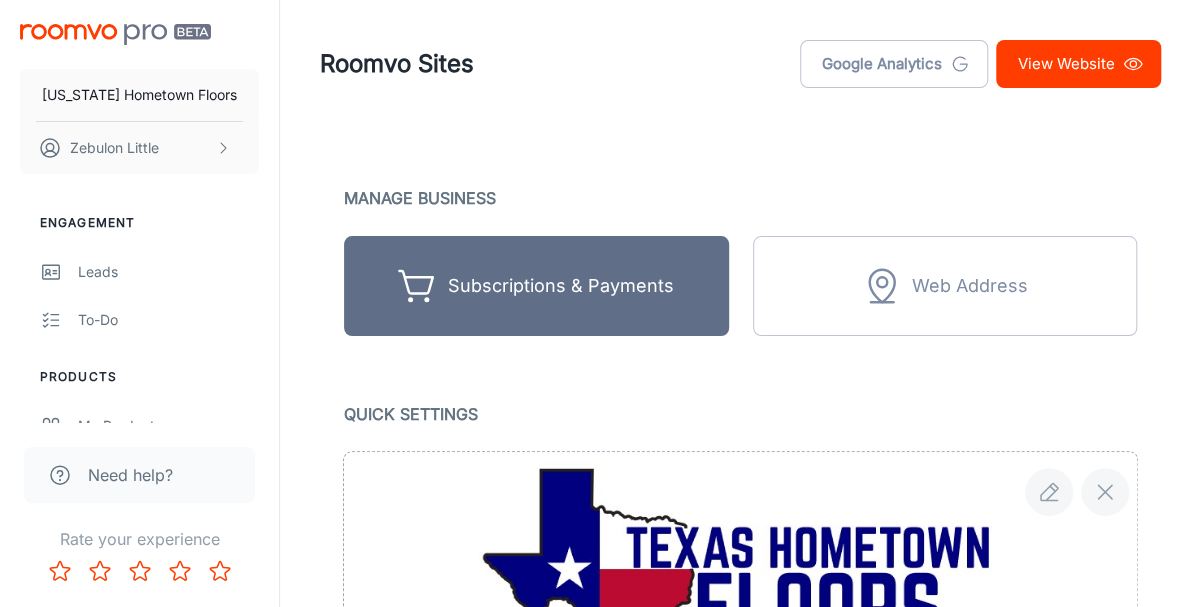click on "Need help?" at bounding box center (130, 475) 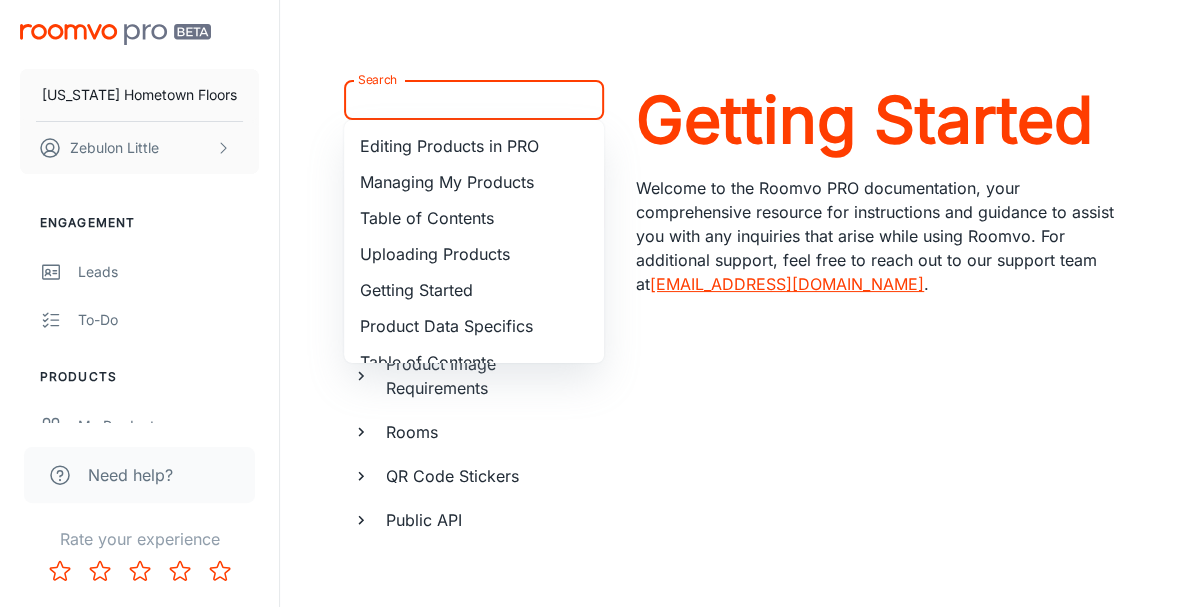 click on "Search" at bounding box center [457, 100] 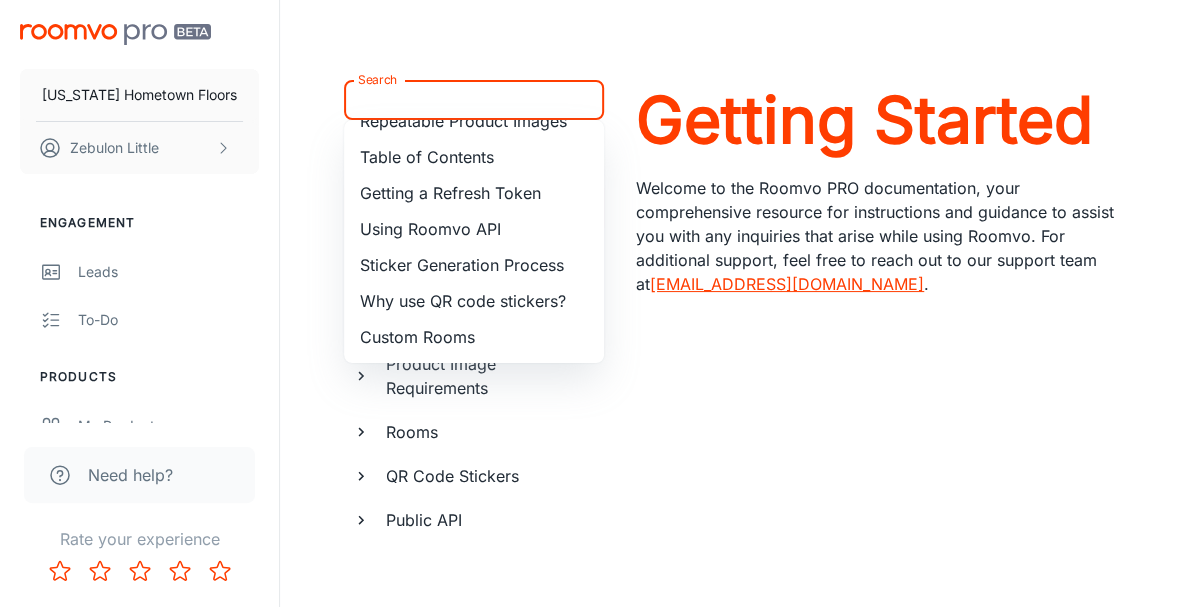 scroll, scrollTop: 553, scrollLeft: 0, axis: vertical 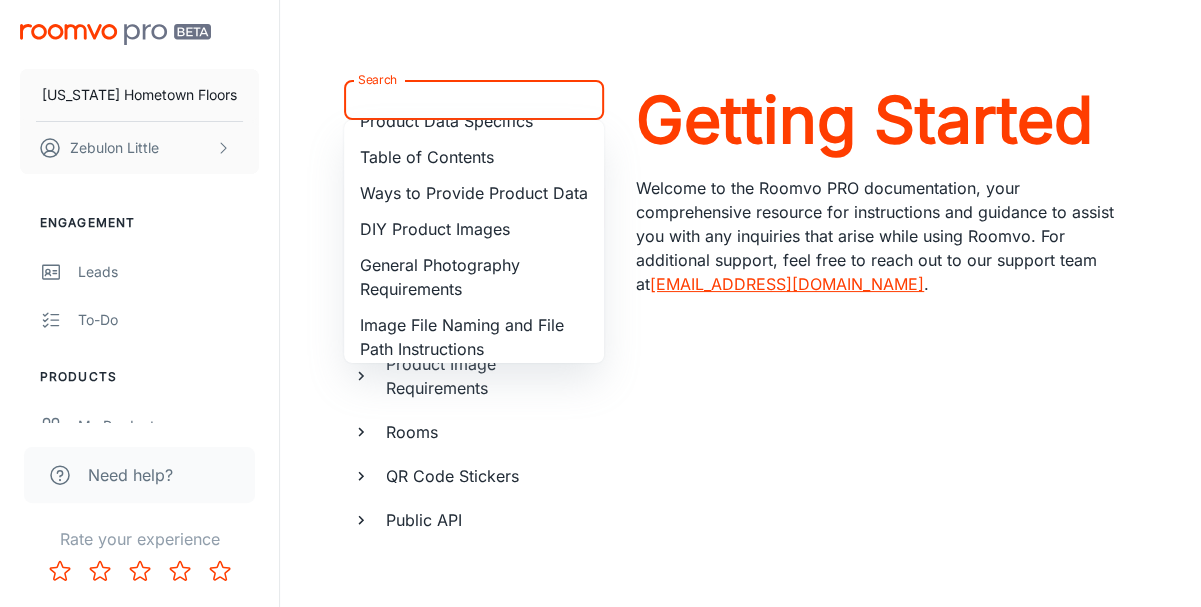 click on "Ways to Provide Product Data" at bounding box center (474, 193) 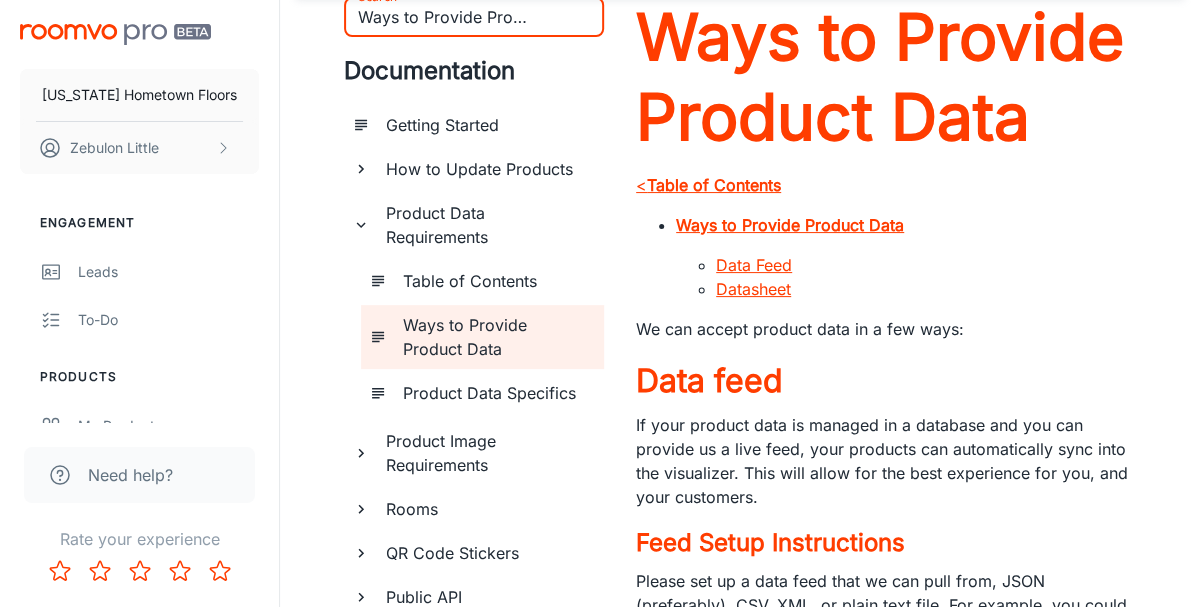 scroll, scrollTop: 0, scrollLeft: 0, axis: both 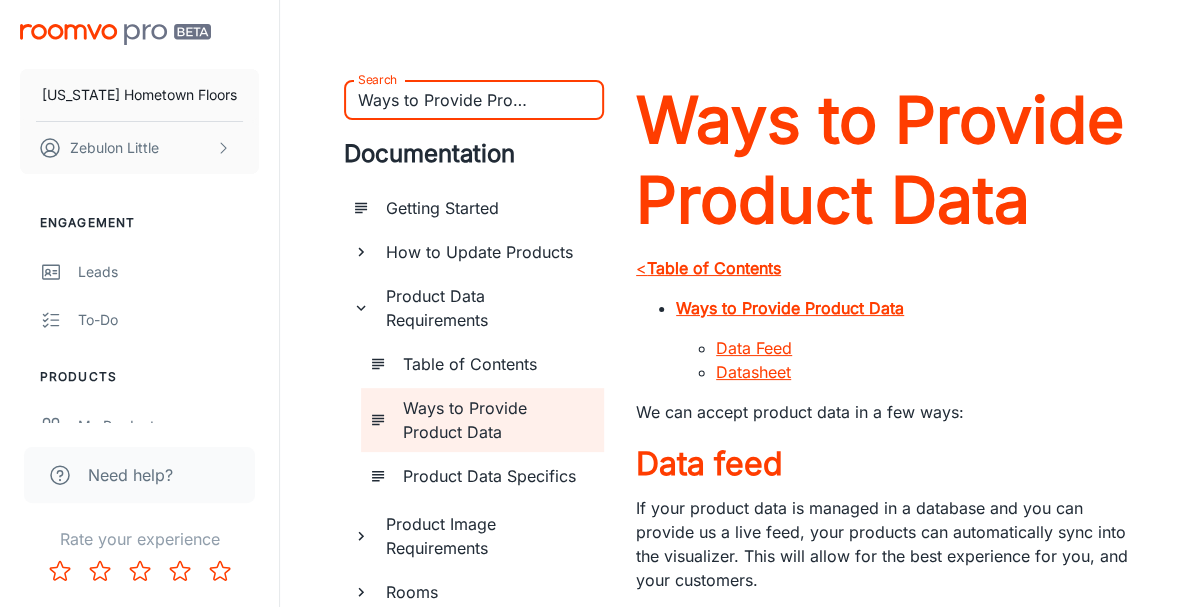 click at bounding box center (115, 34) 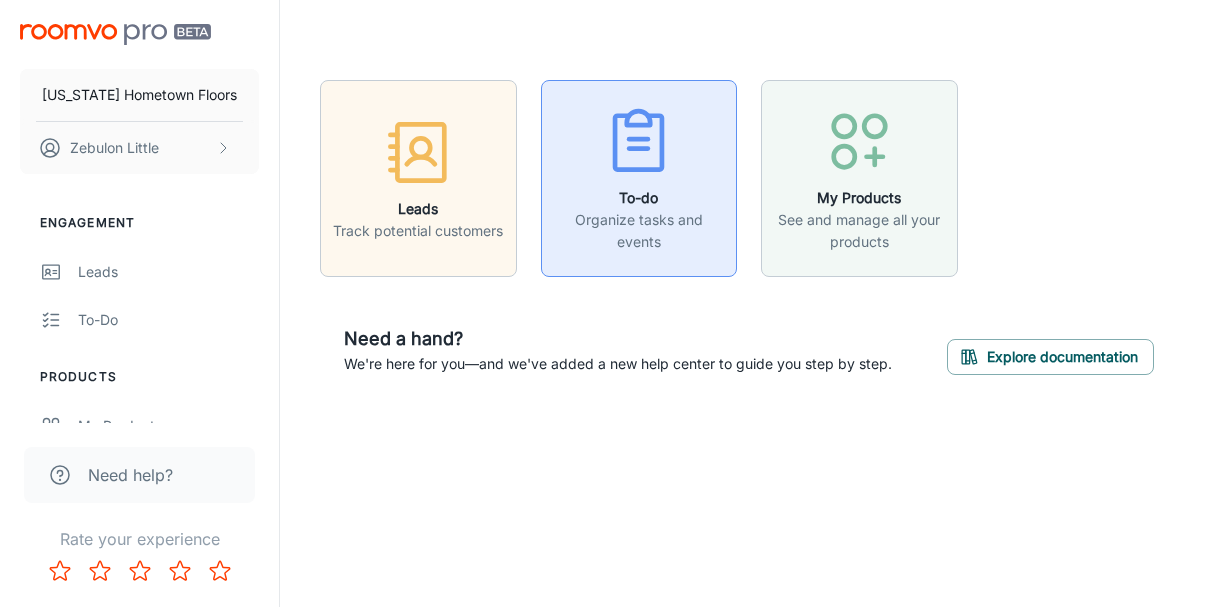 click on "Organize tasks and events" at bounding box center [639, 231] 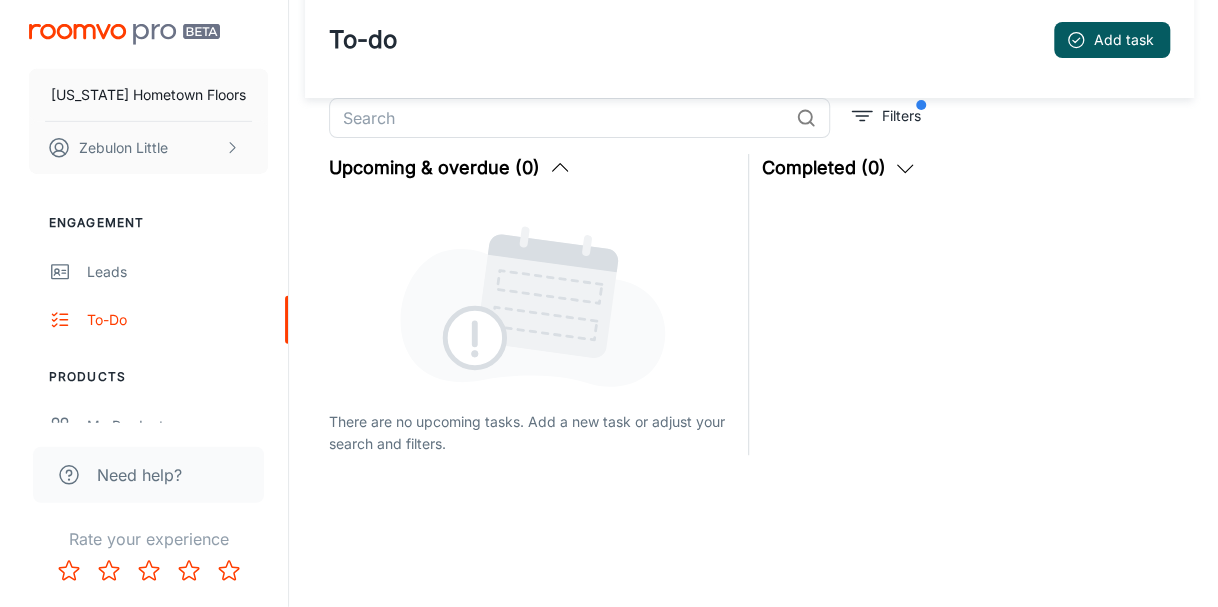 scroll, scrollTop: 0, scrollLeft: 0, axis: both 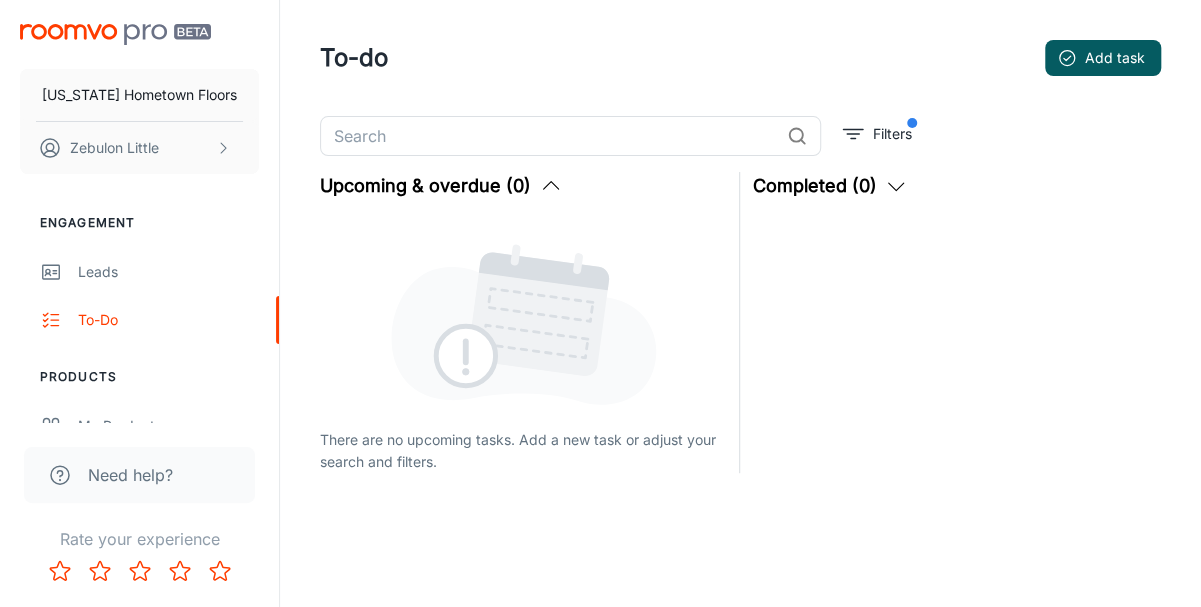 click at bounding box center (115, 34) 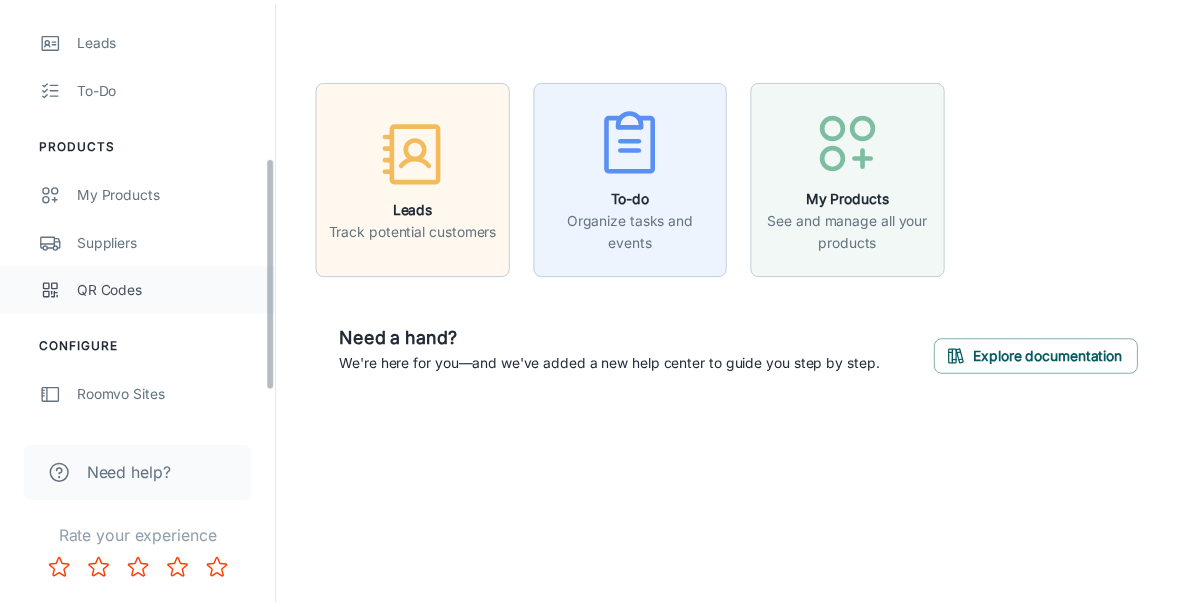 scroll, scrollTop: 334, scrollLeft: 0, axis: vertical 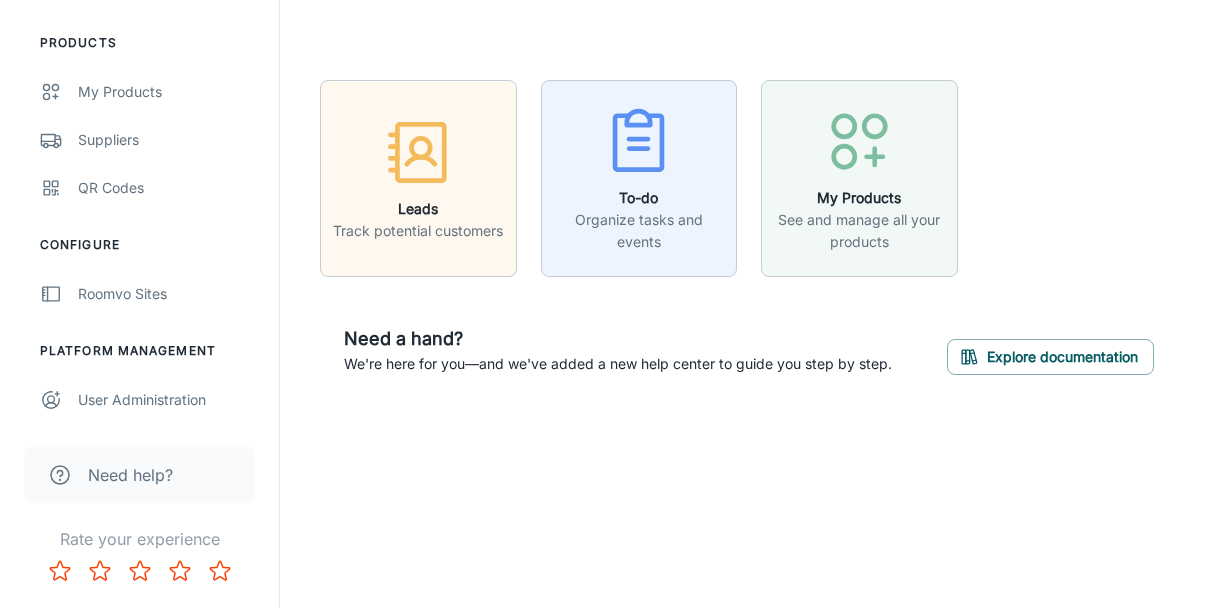 click on "Platform Management" at bounding box center (139, 351) 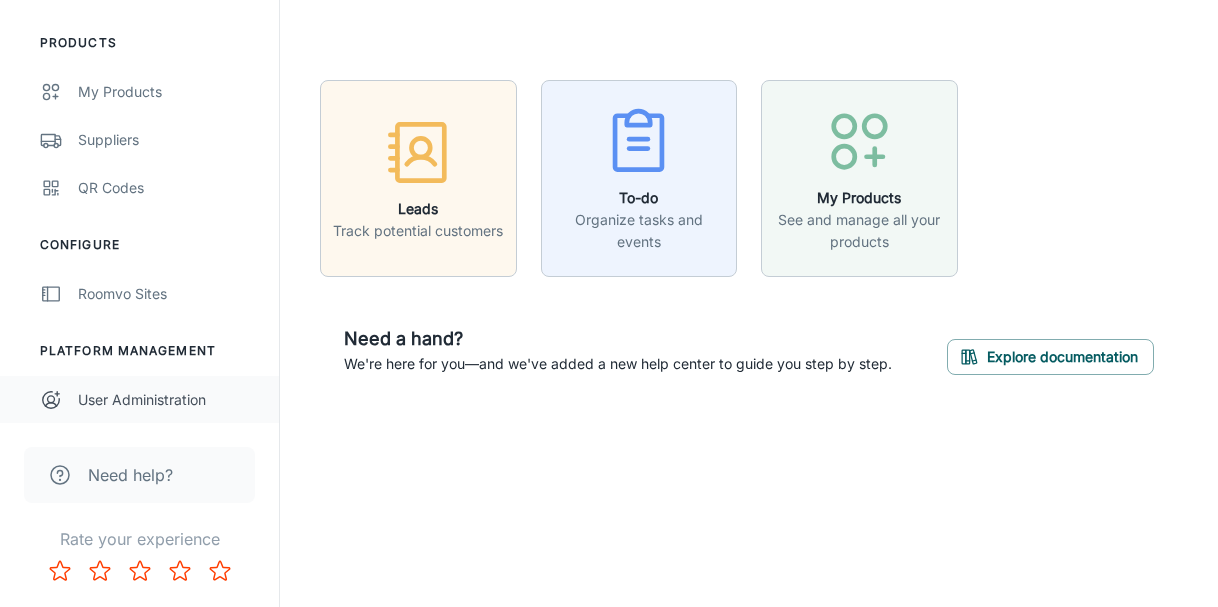 click on "User Administration" at bounding box center [168, 400] 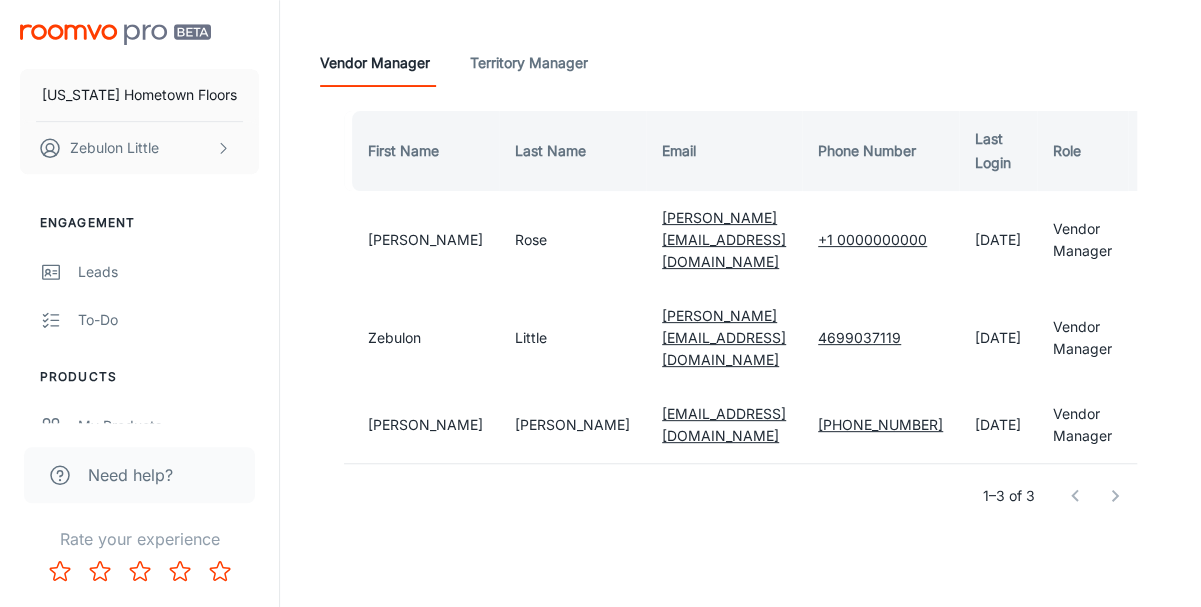 scroll, scrollTop: 208, scrollLeft: 0, axis: vertical 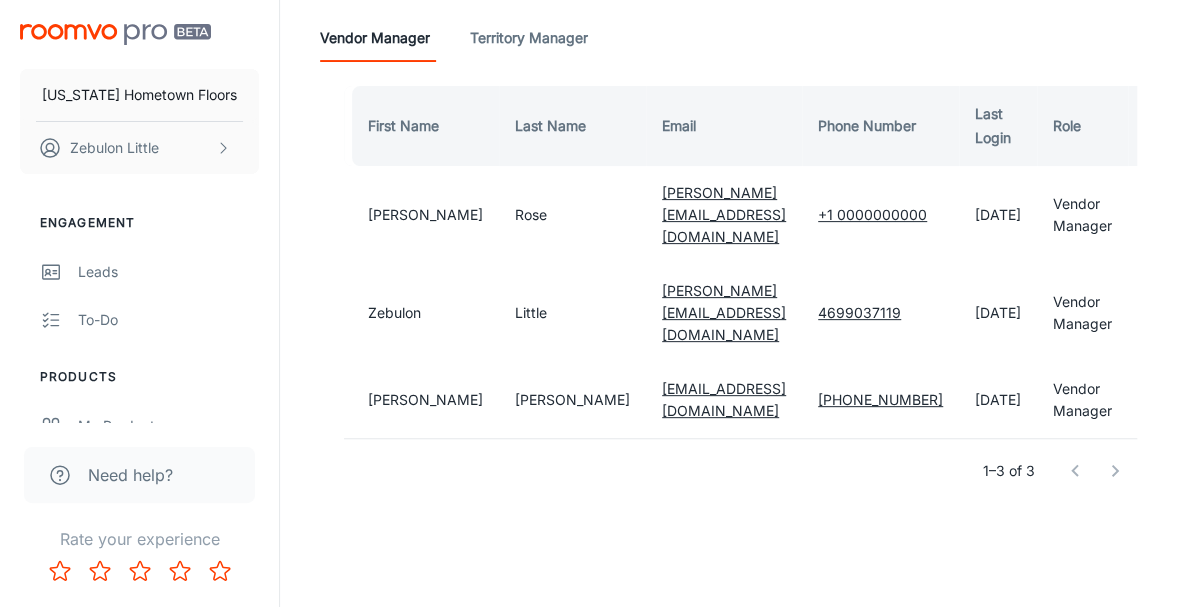 click on "[PERSON_NAME][EMAIL_ADDRESS][DOMAIN_NAME]" at bounding box center (724, 312) 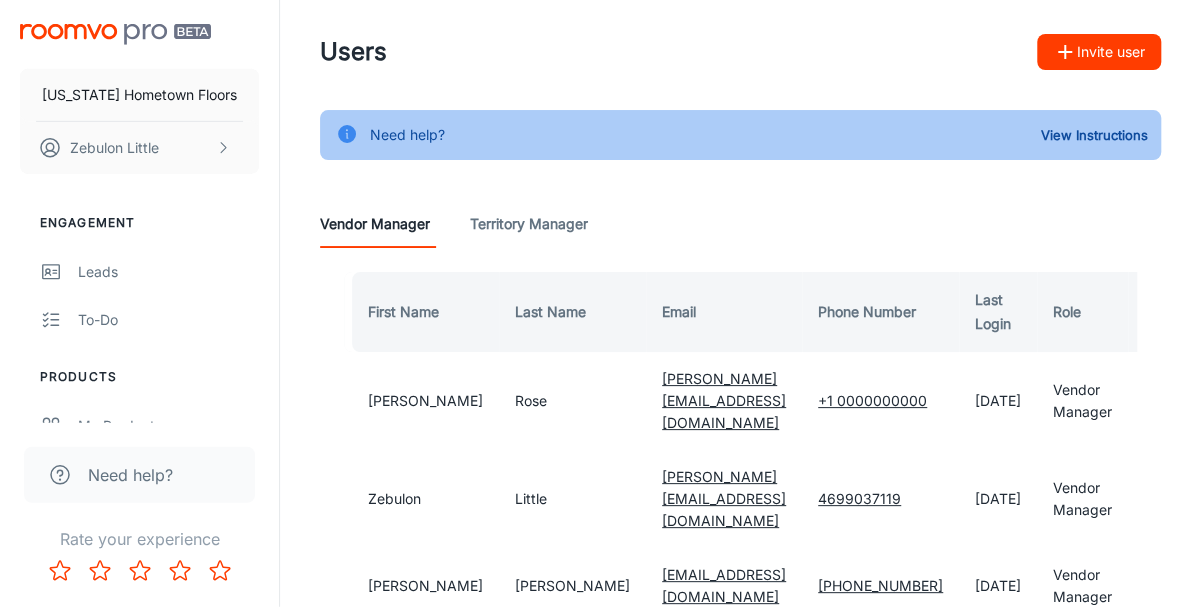 scroll, scrollTop: 0, scrollLeft: 0, axis: both 